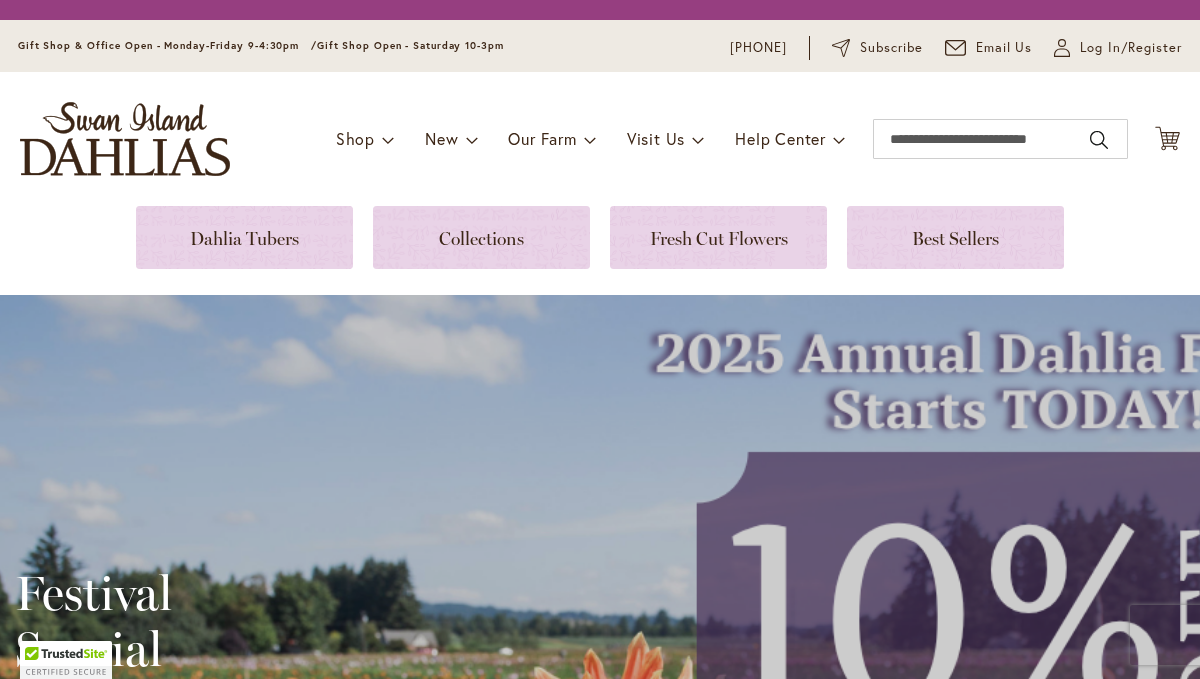 scroll, scrollTop: 0, scrollLeft: 0, axis: both 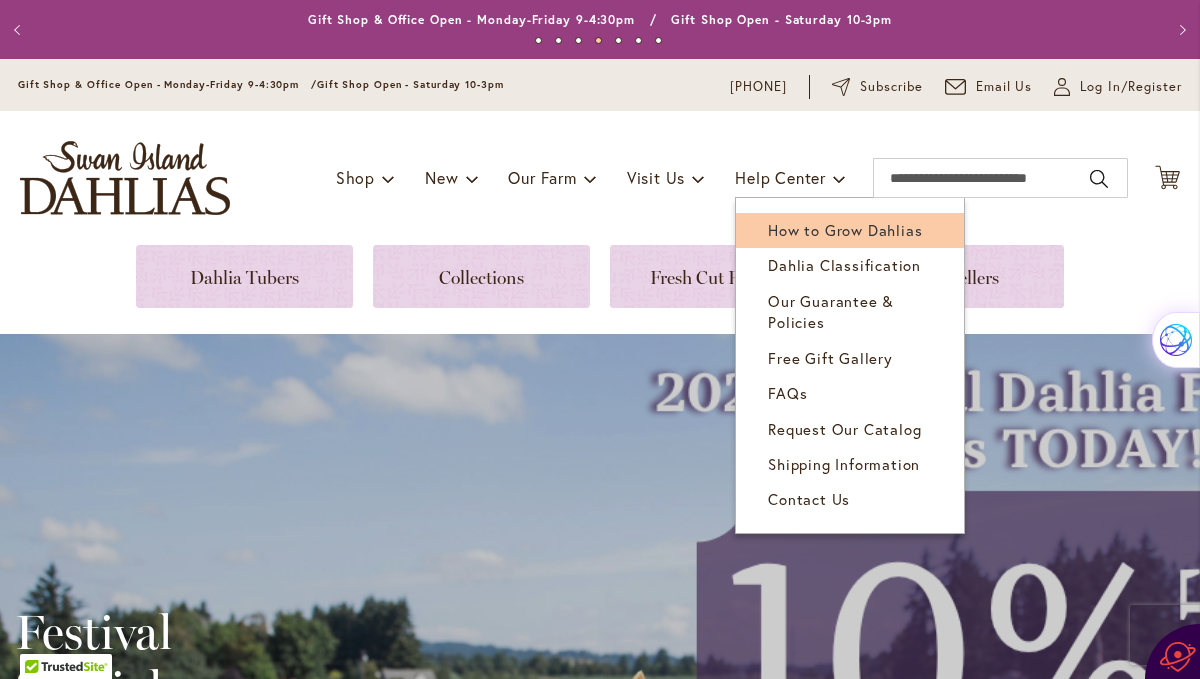 type on "**********" 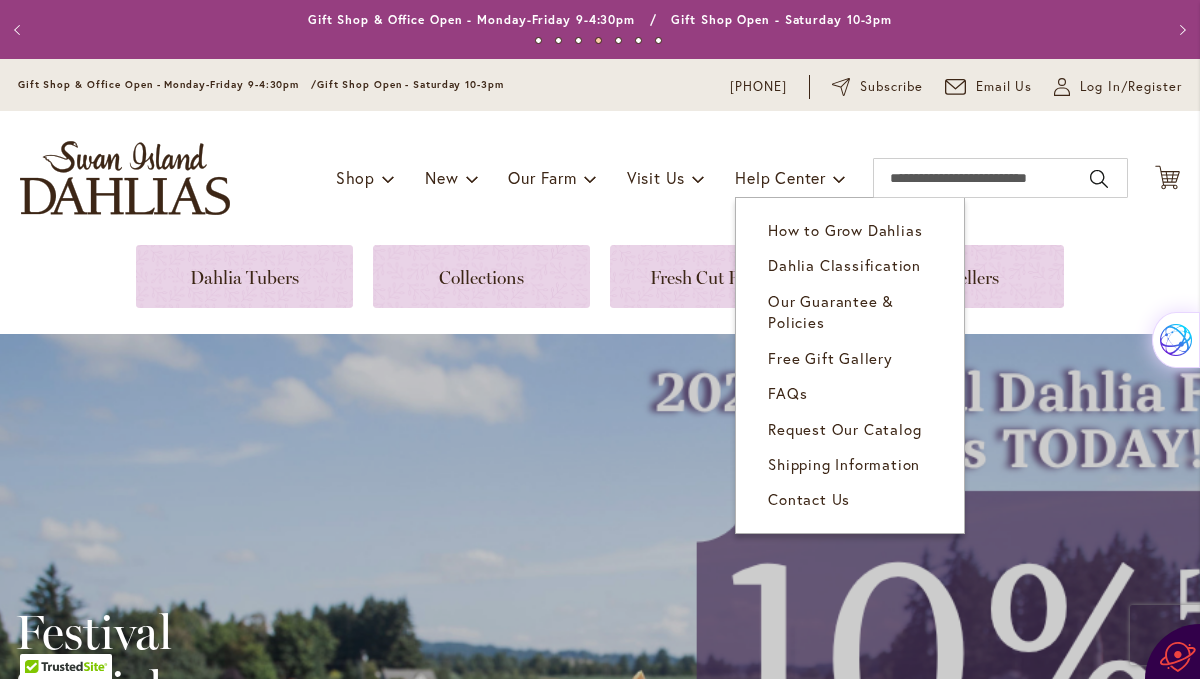 click on "How to Grow Dahlias" at bounding box center [845, 230] 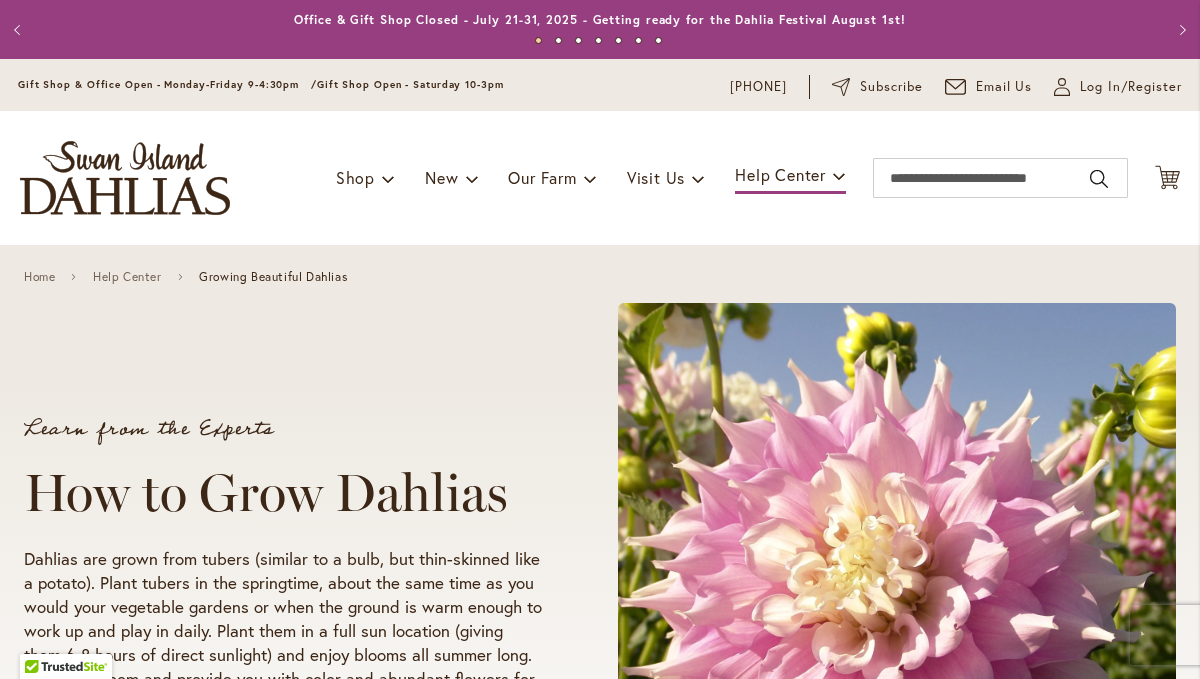 scroll, scrollTop: 0, scrollLeft: 0, axis: both 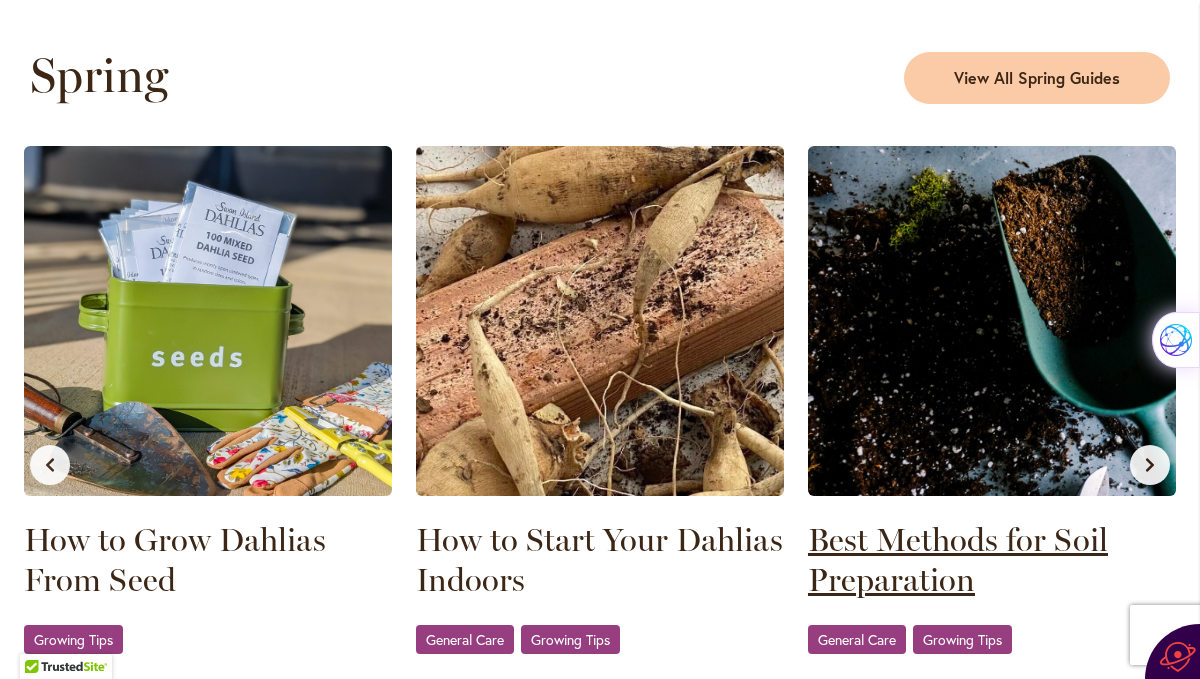 type on "**********" 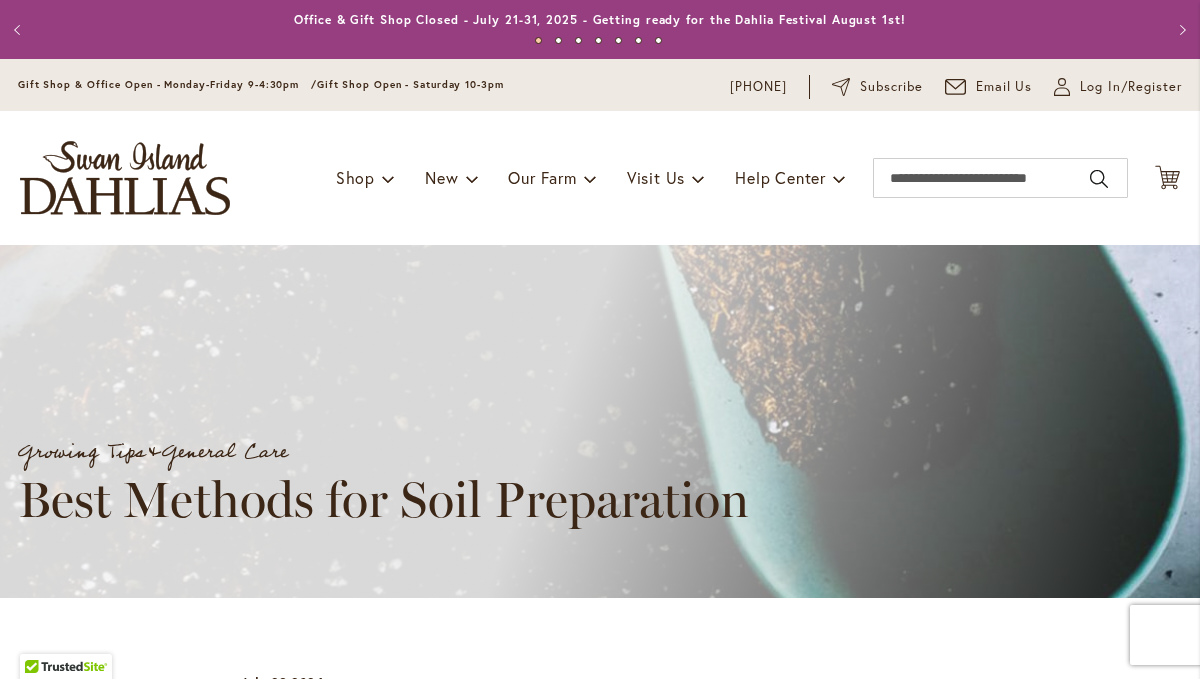 scroll, scrollTop: 0, scrollLeft: 0, axis: both 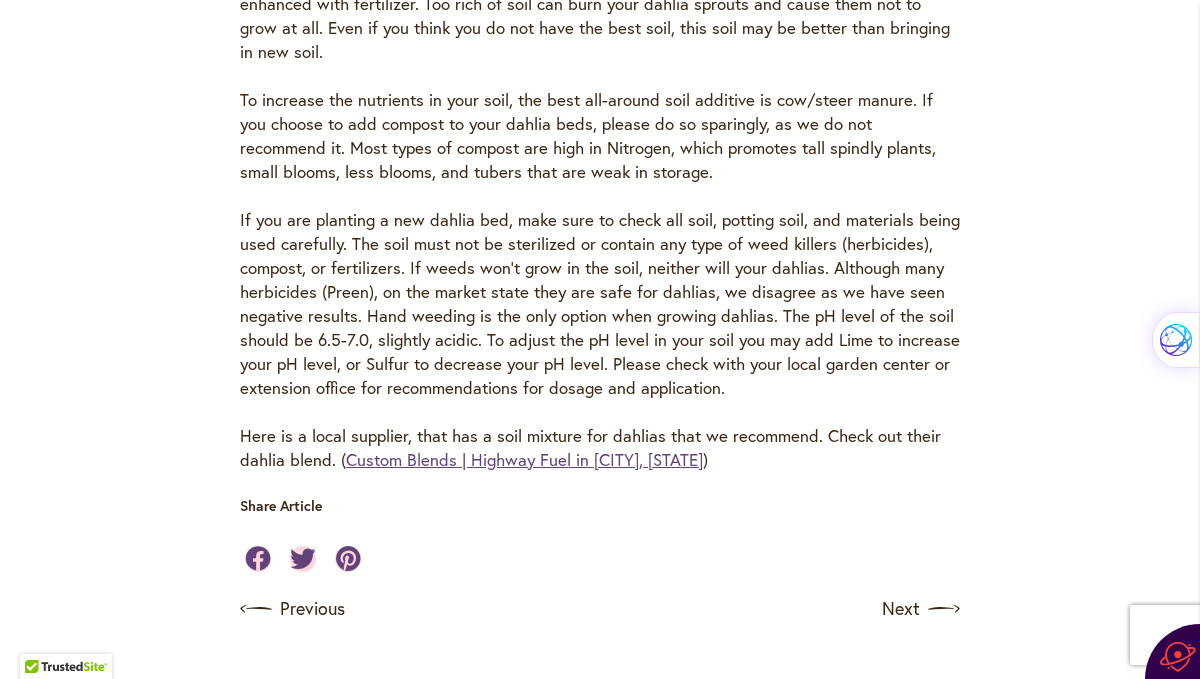 type on "**********" 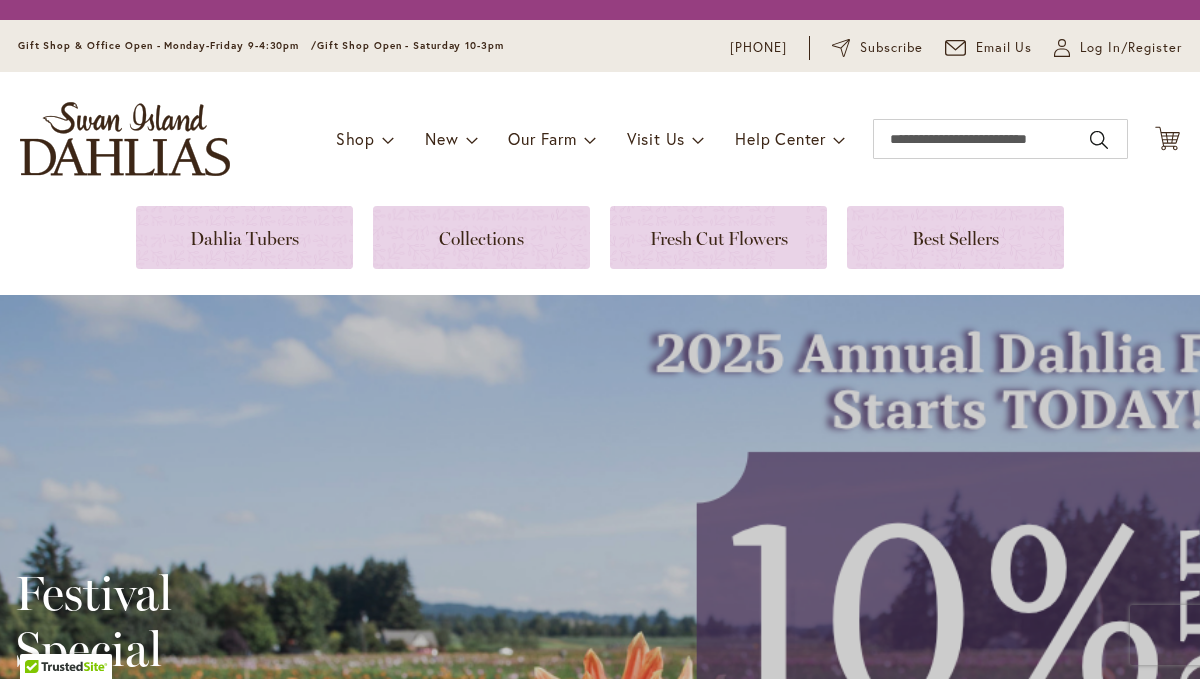 scroll, scrollTop: 0, scrollLeft: 0, axis: both 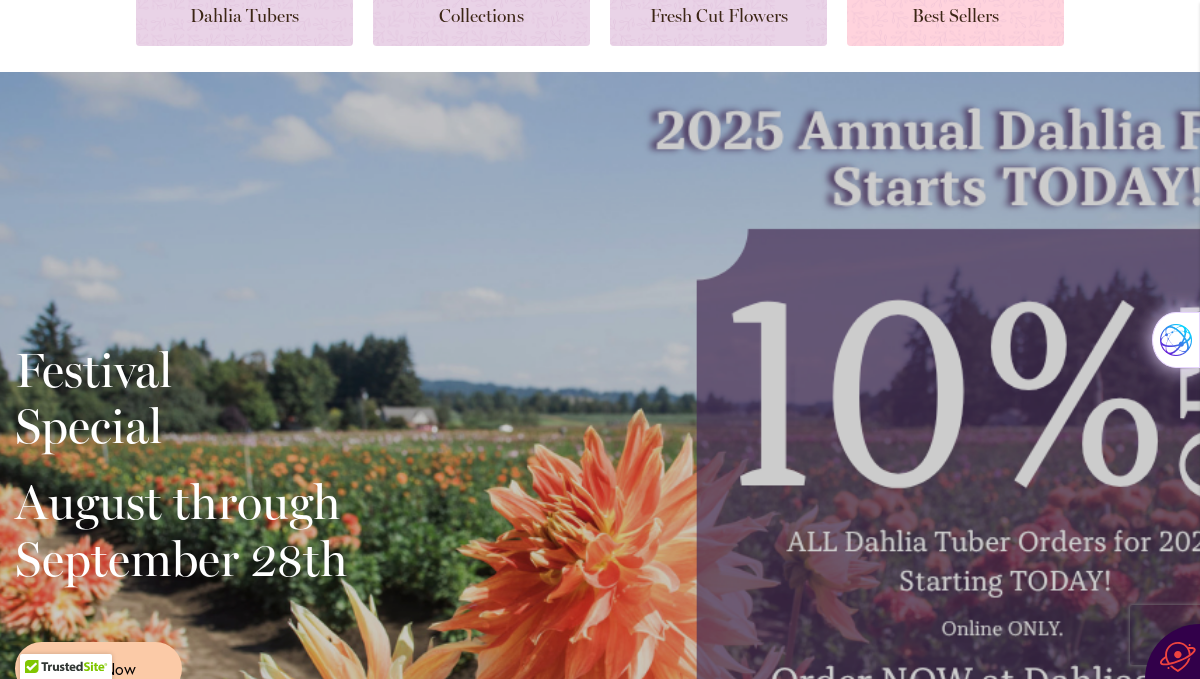 type on "**********" 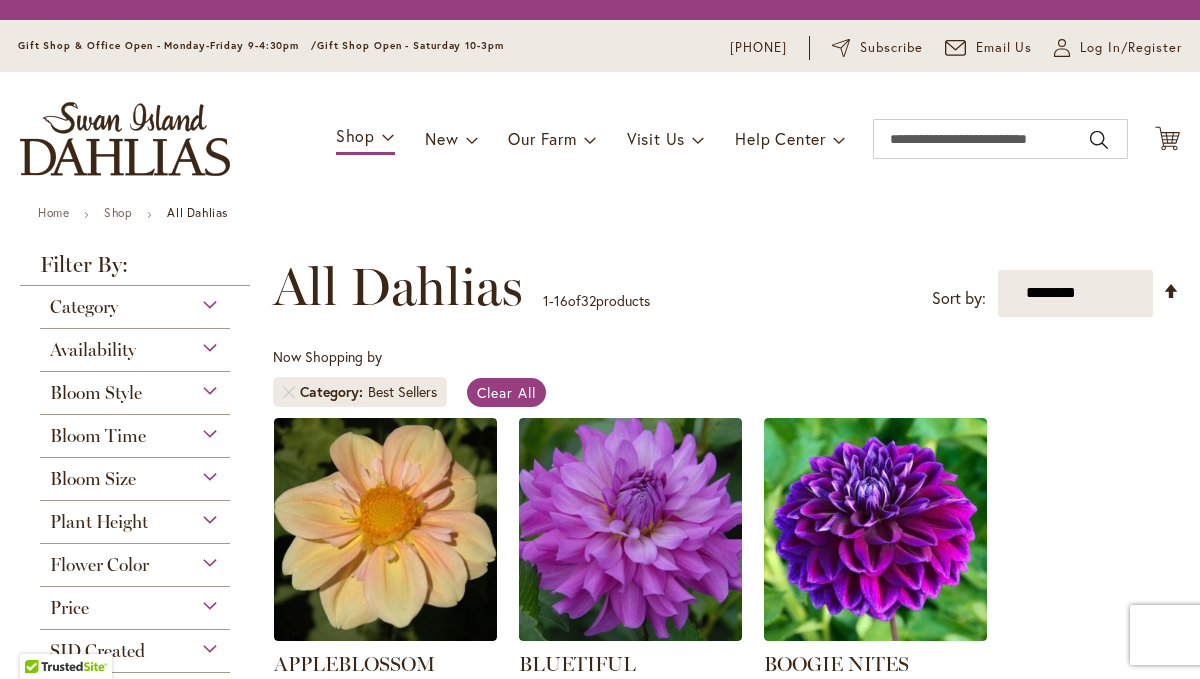 scroll, scrollTop: 0, scrollLeft: 0, axis: both 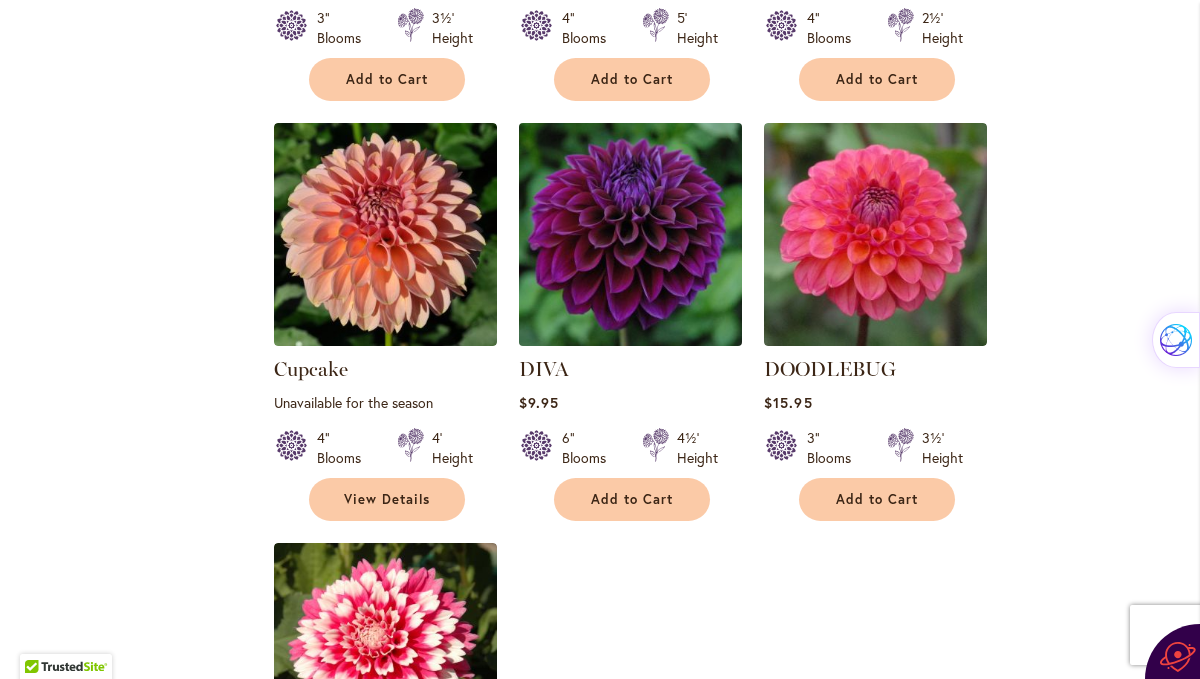 type on "**********" 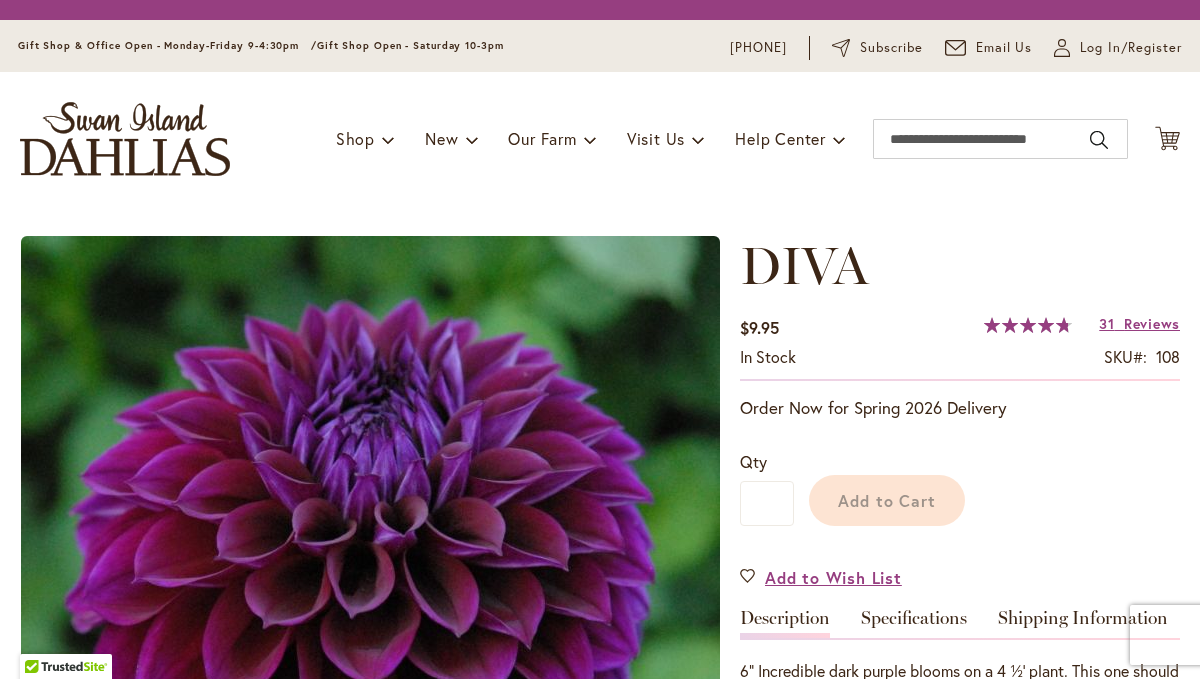 scroll, scrollTop: 0, scrollLeft: 0, axis: both 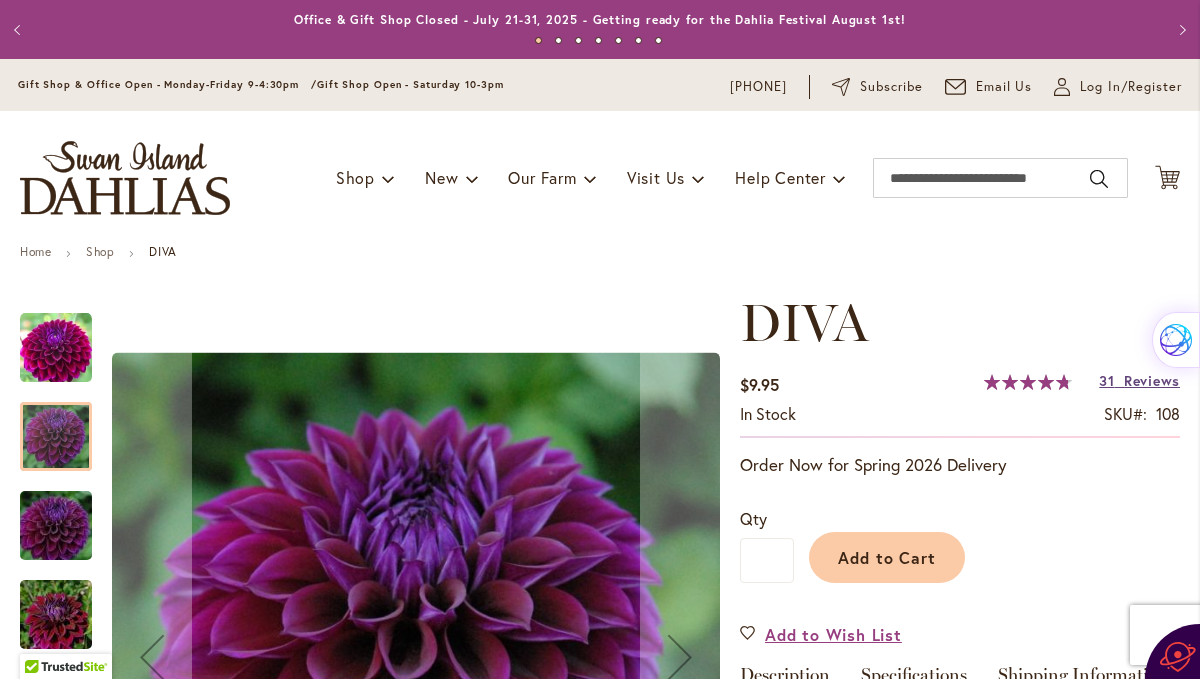 type on "**********" 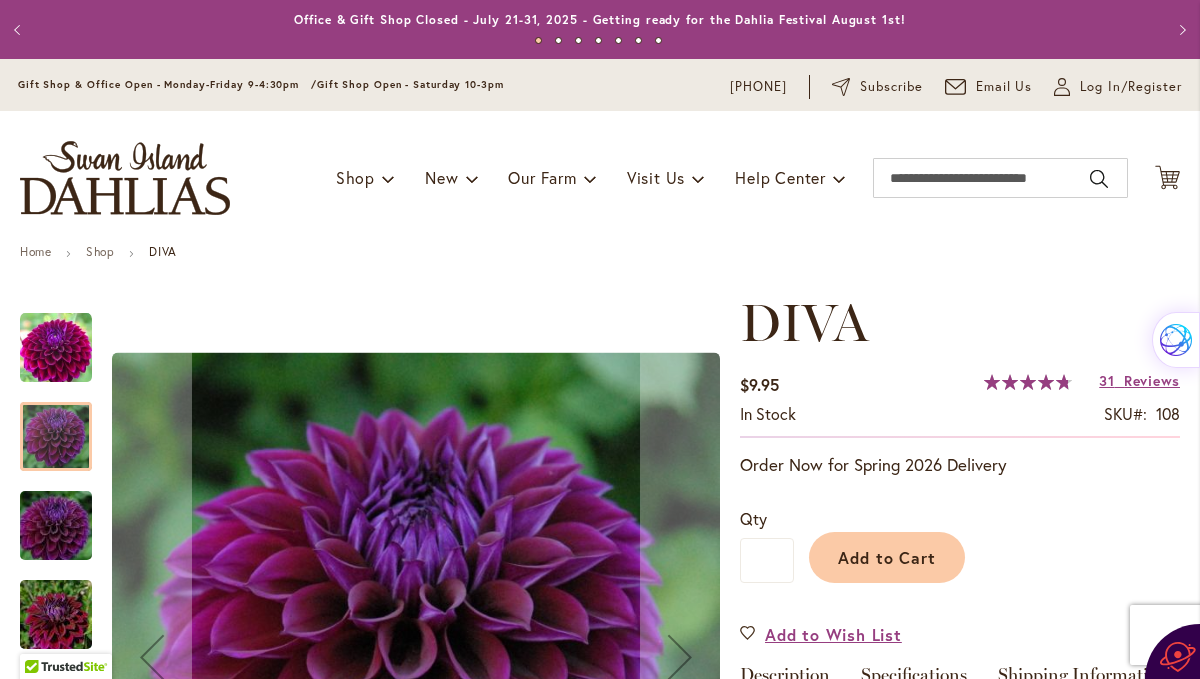 click on "Reviews" at bounding box center [1152, 380] 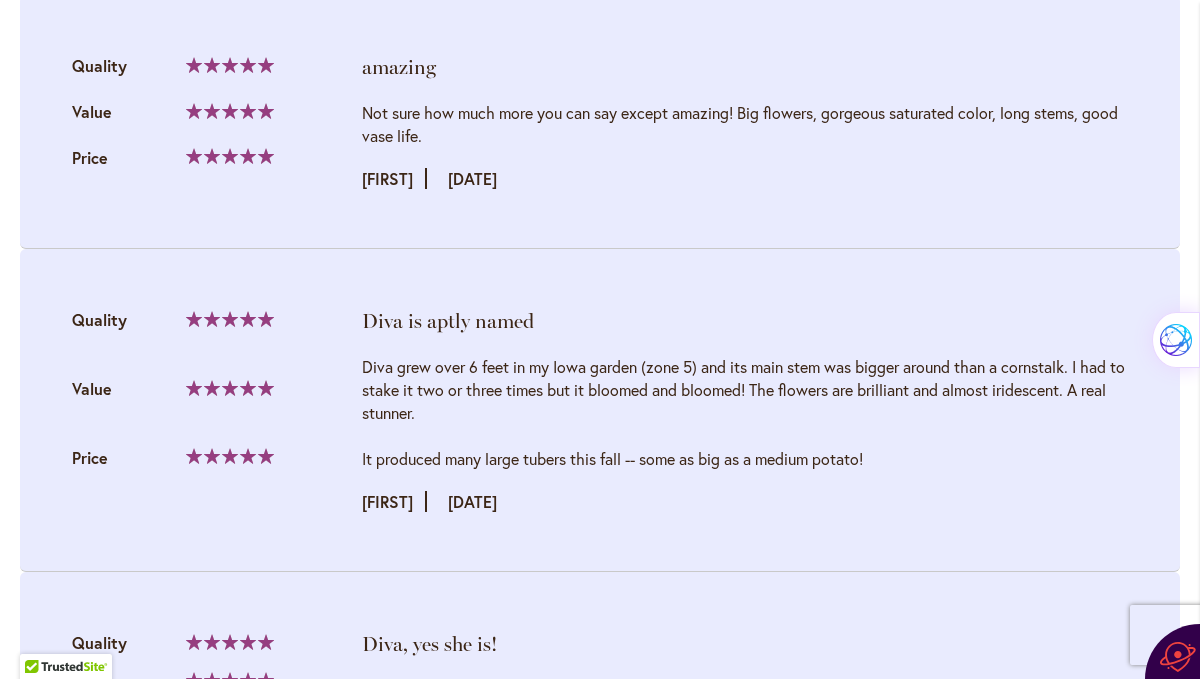 scroll, scrollTop: 2458, scrollLeft: 0, axis: vertical 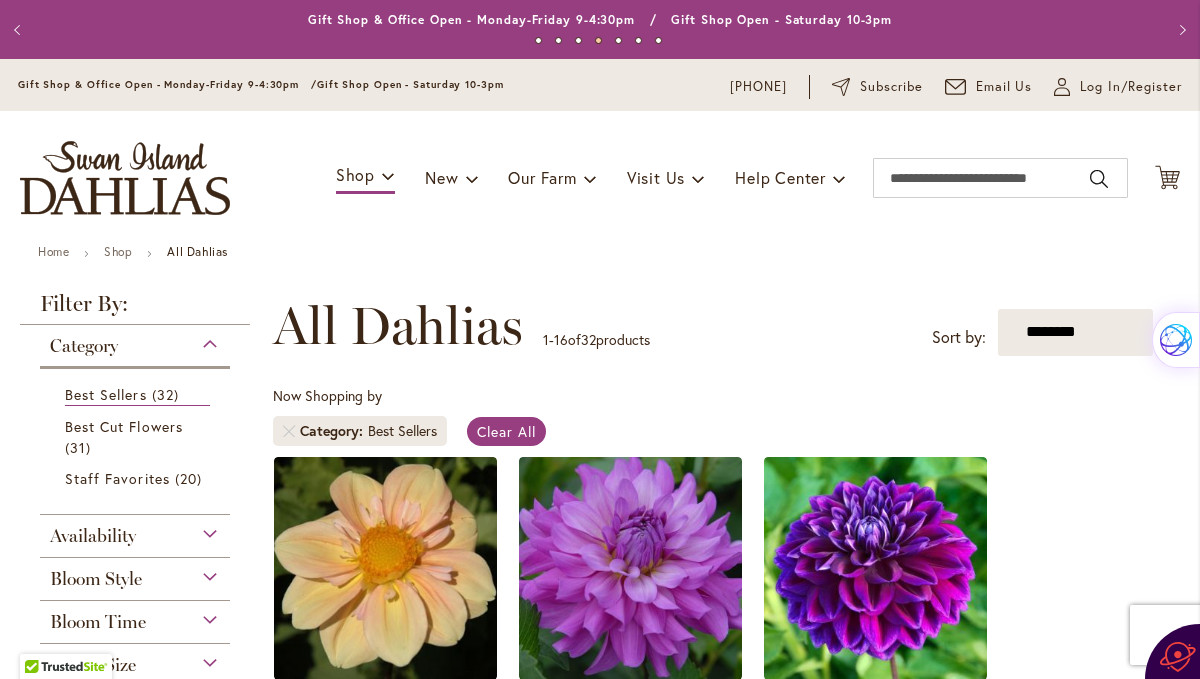 type on "**********" 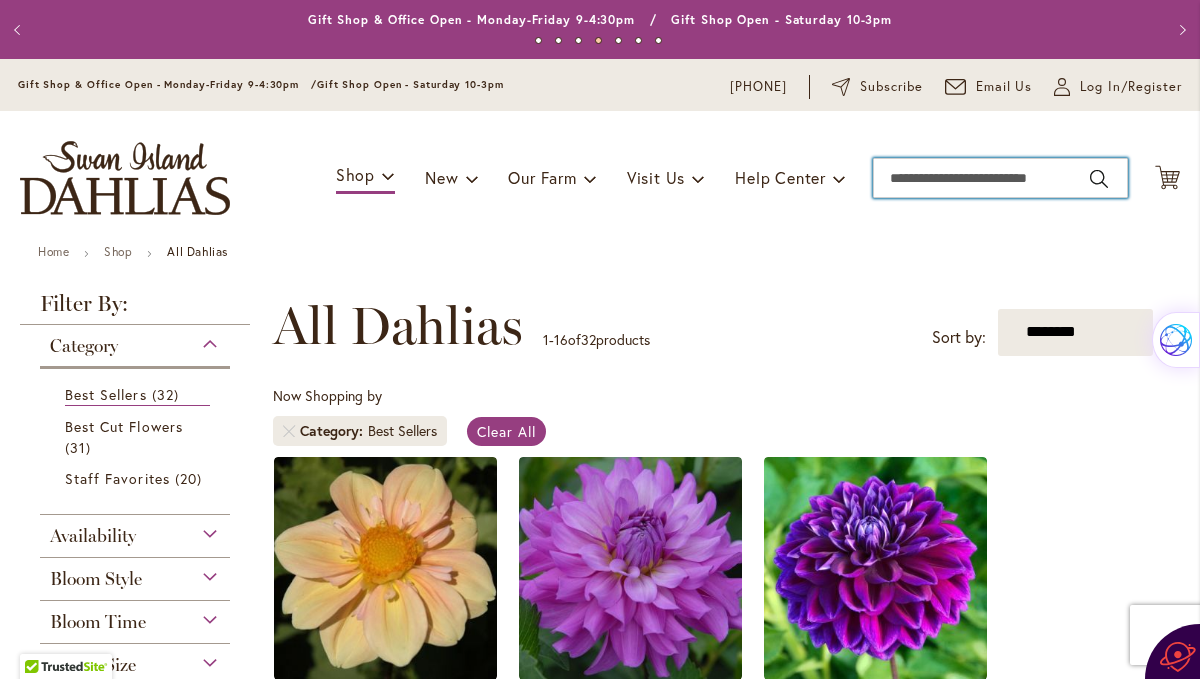 click on "Search" at bounding box center [1000, 178] 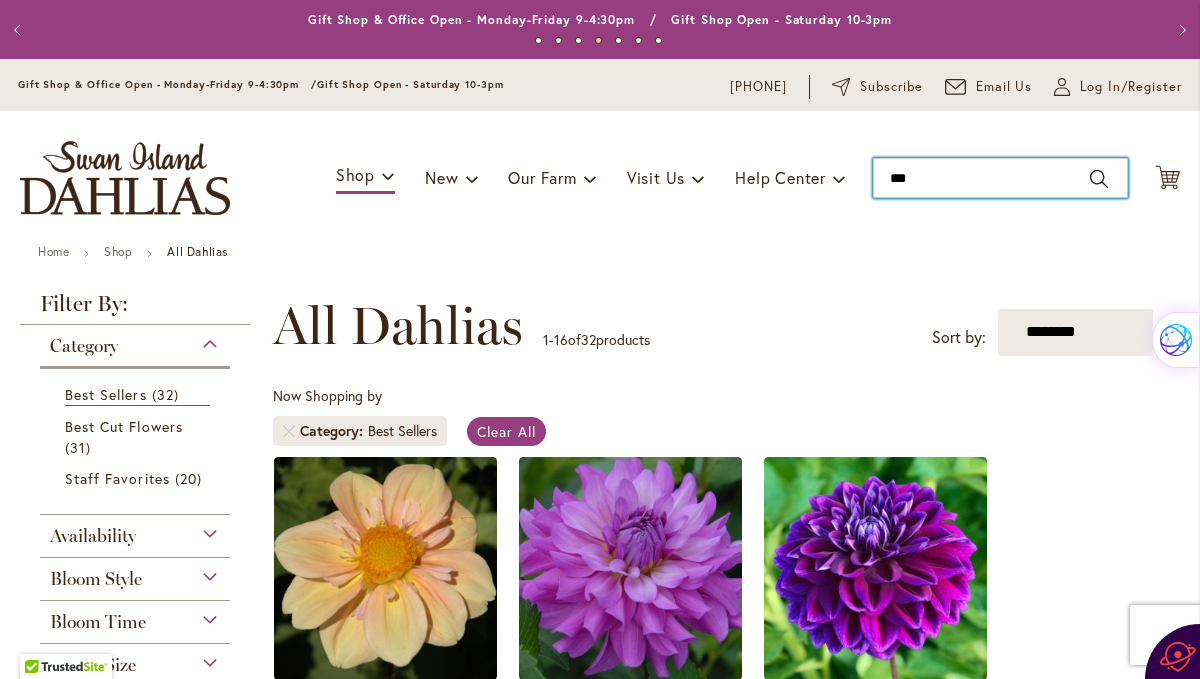 type on "****" 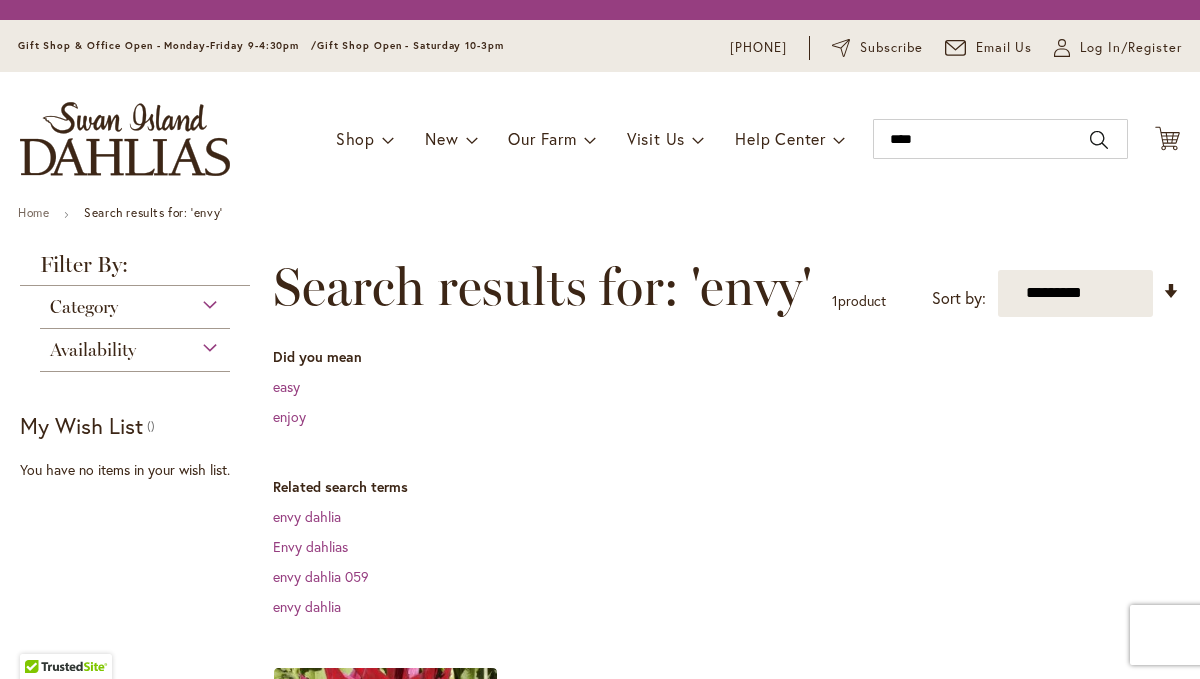 scroll, scrollTop: 0, scrollLeft: 0, axis: both 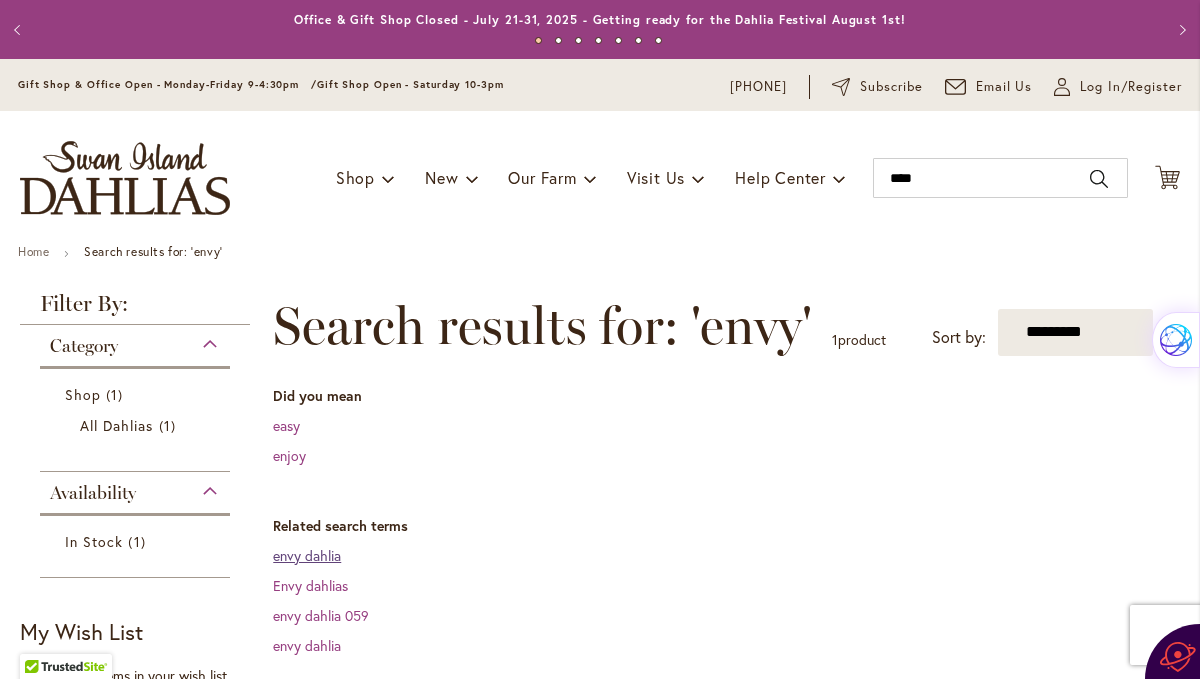 type on "**********" 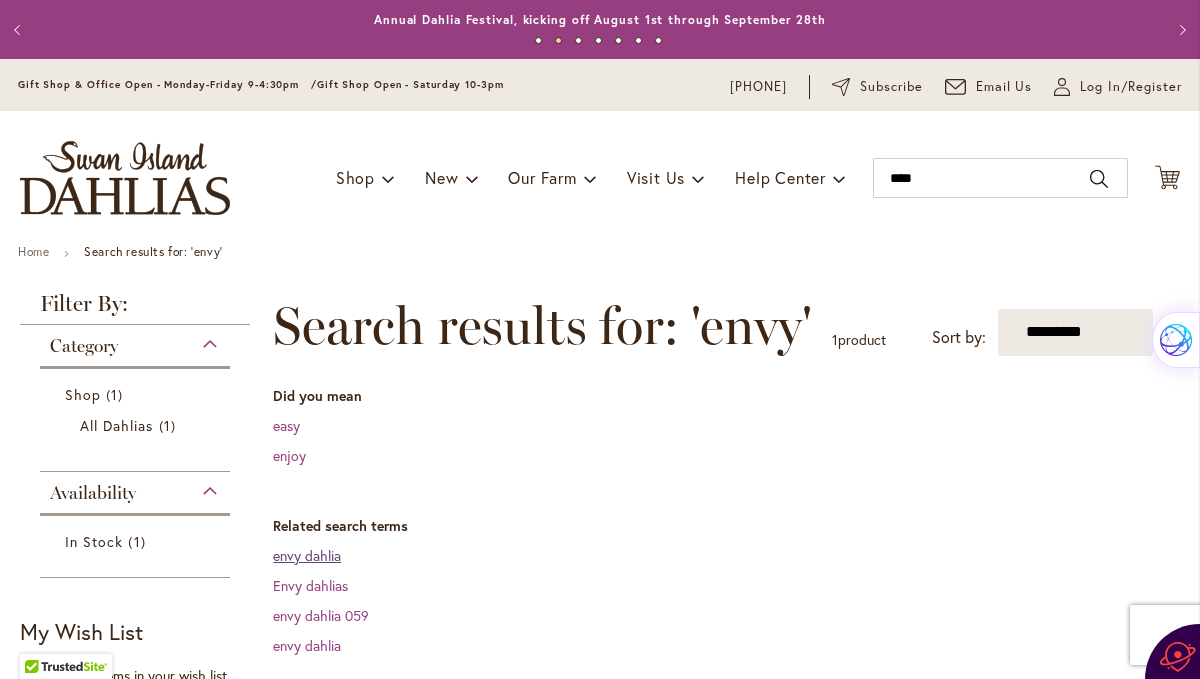 click on "envy dahlia" at bounding box center [307, 555] 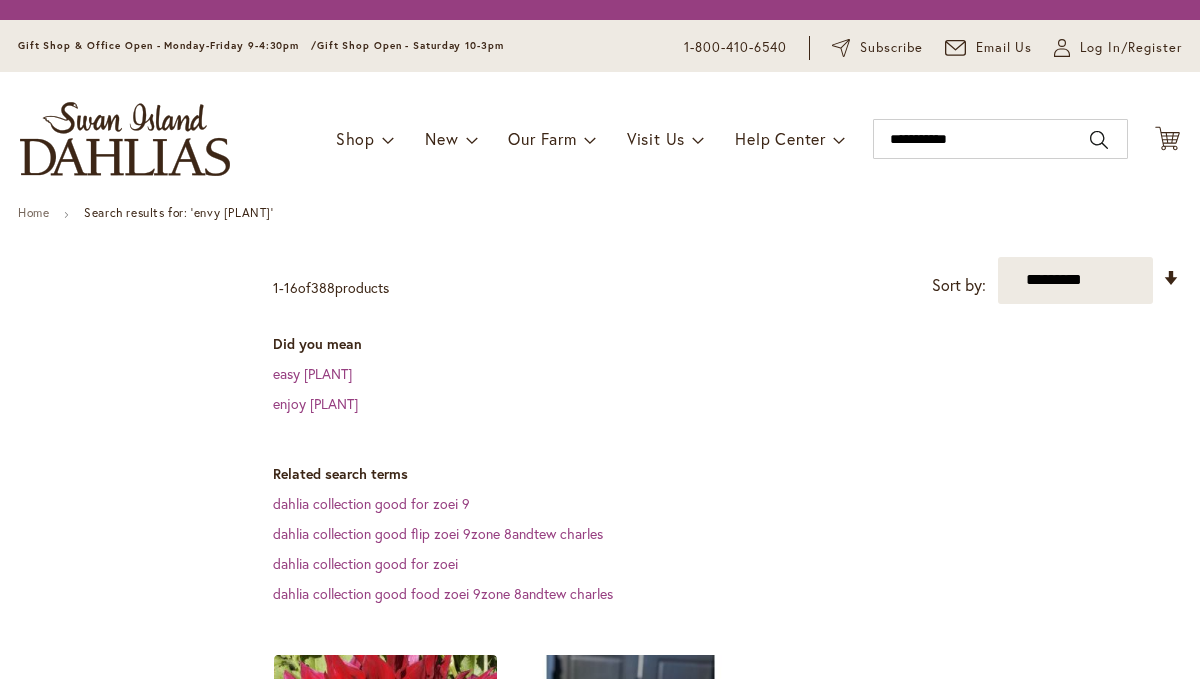 scroll, scrollTop: 0, scrollLeft: 0, axis: both 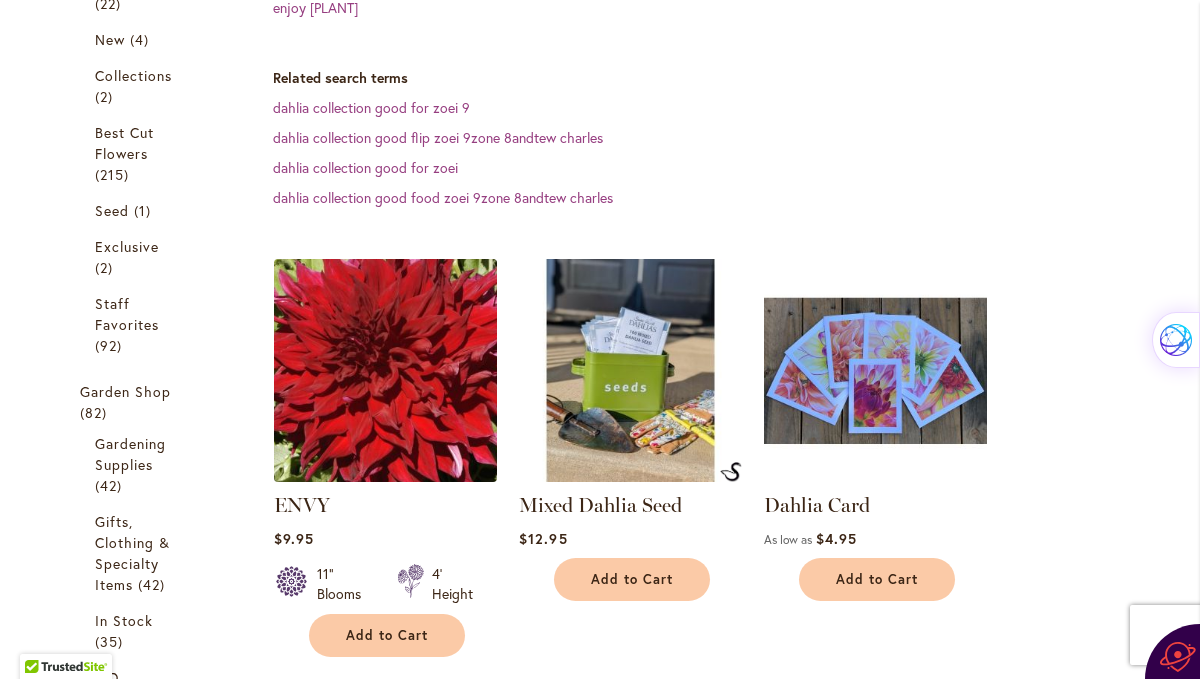 type on "**********" 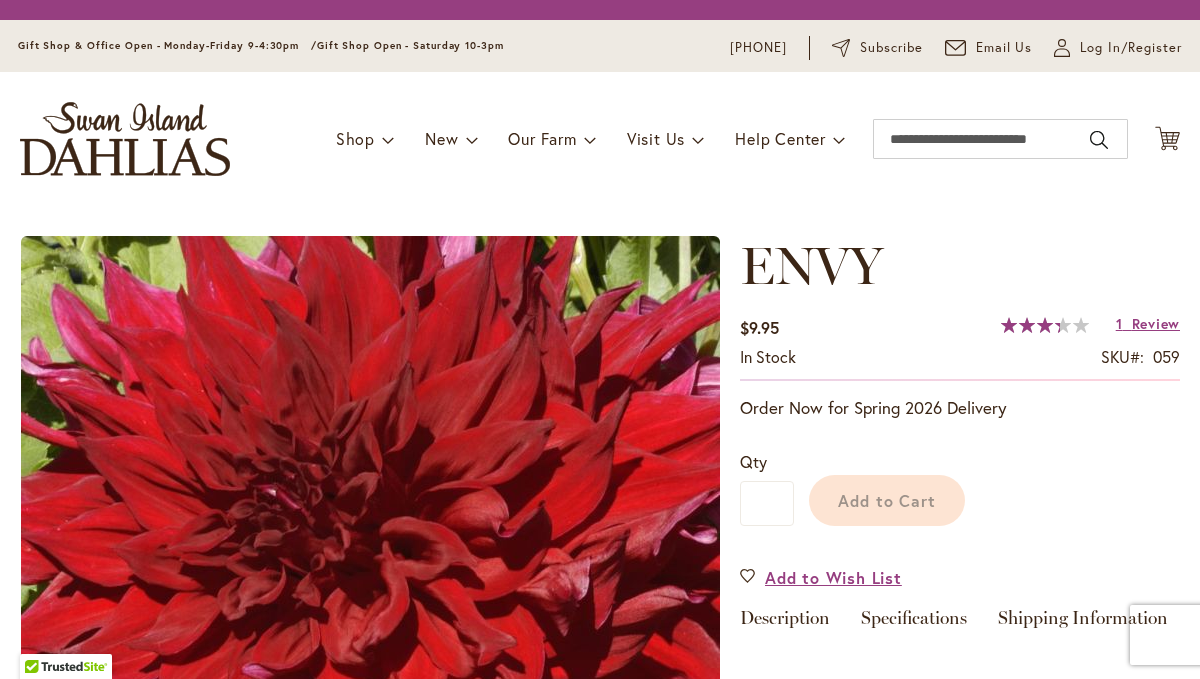 scroll, scrollTop: 0, scrollLeft: 0, axis: both 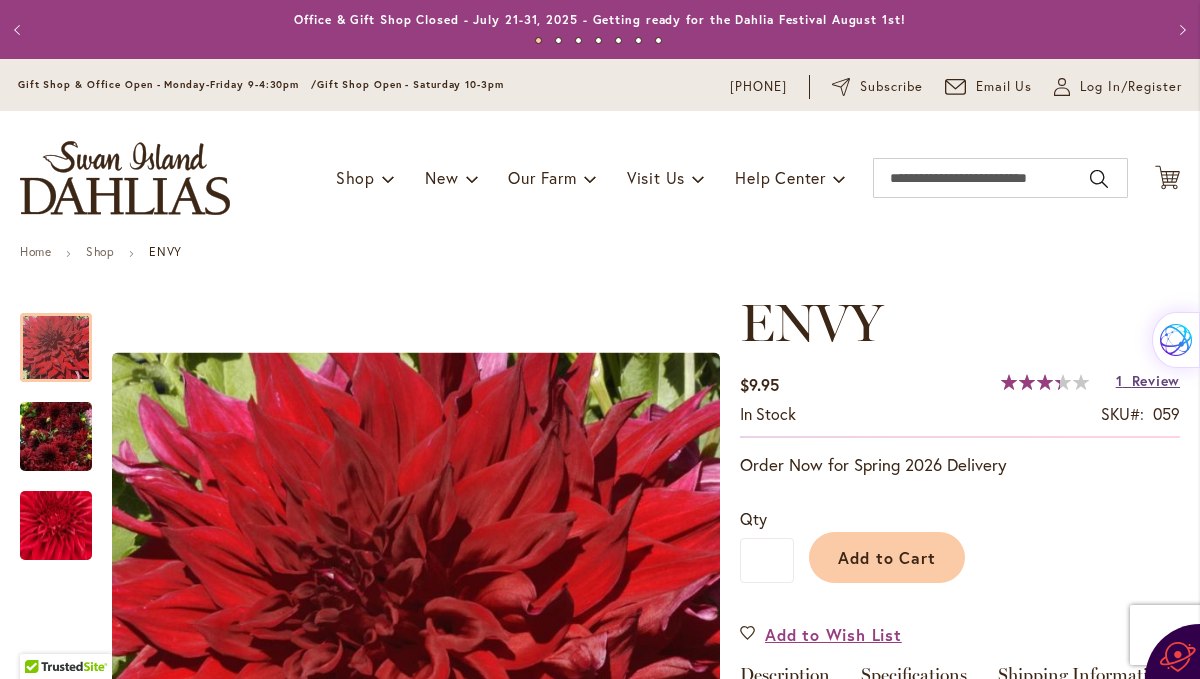 type on "**********" 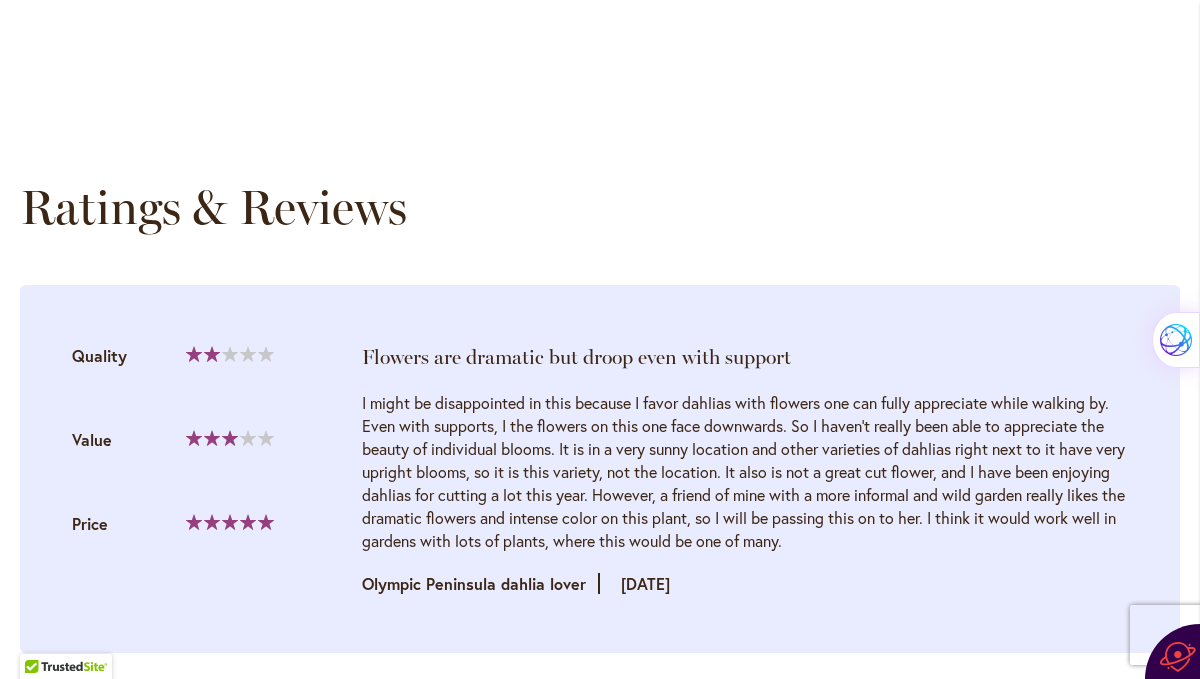 scroll, scrollTop: 1947, scrollLeft: 0, axis: vertical 